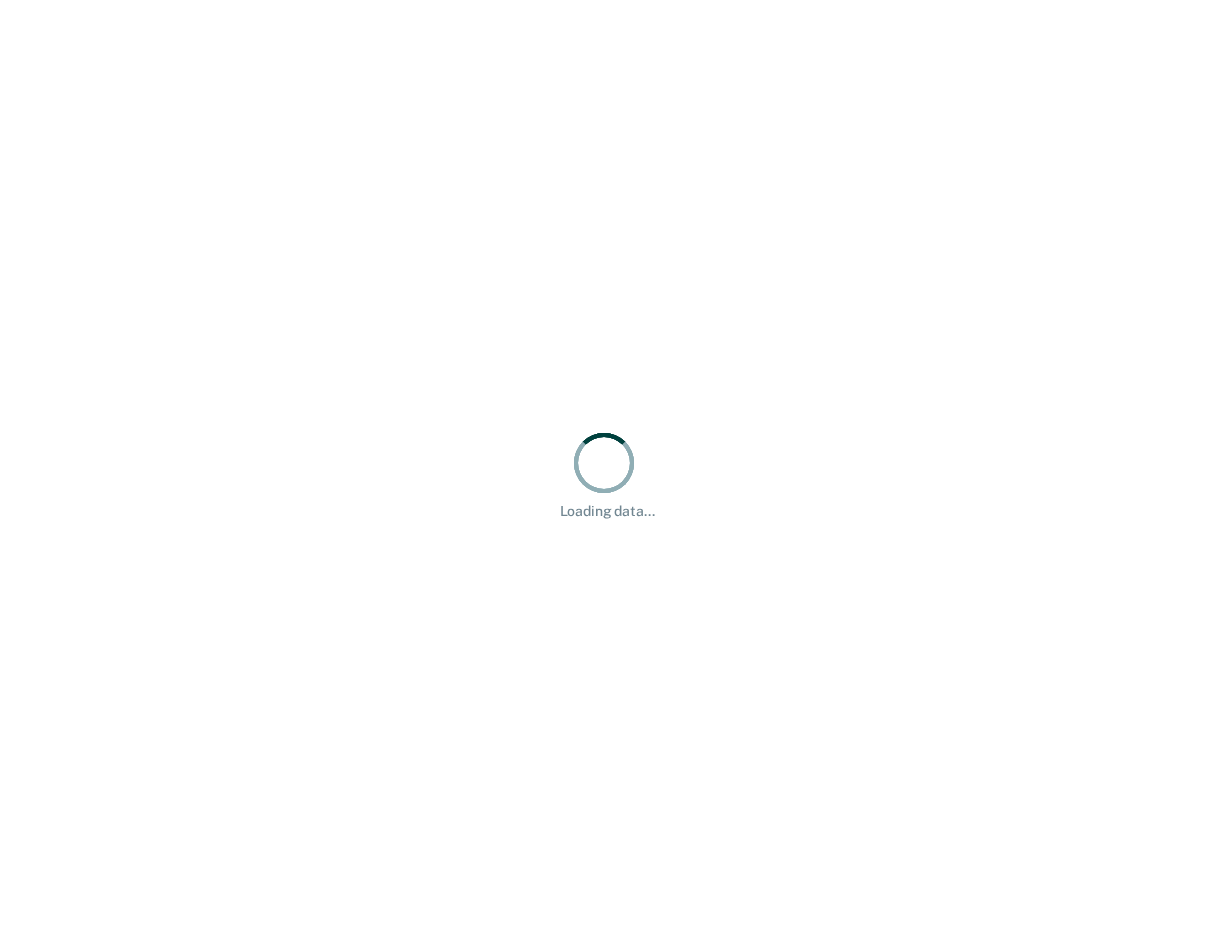 scroll, scrollTop: 0, scrollLeft: 0, axis: both 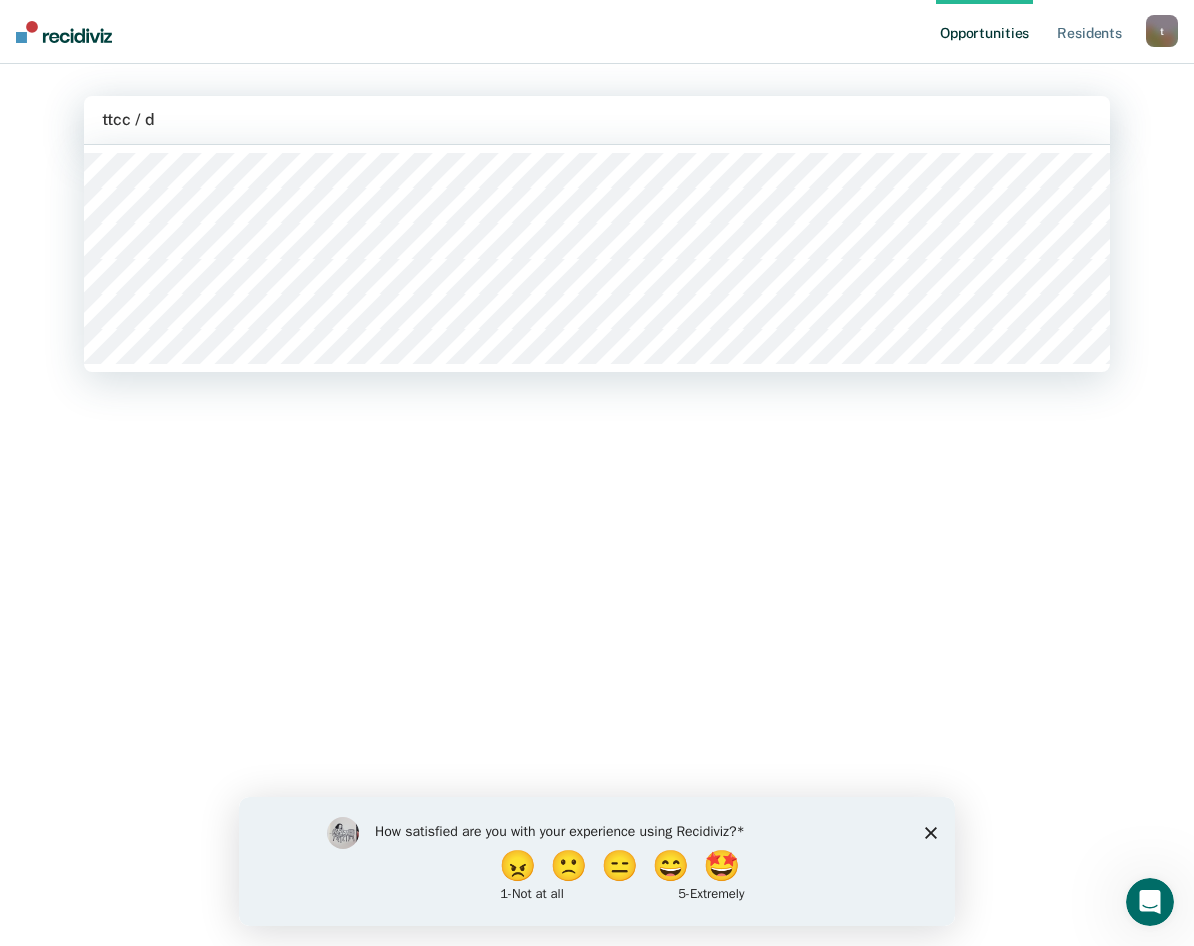 type on "ttcc / dc" 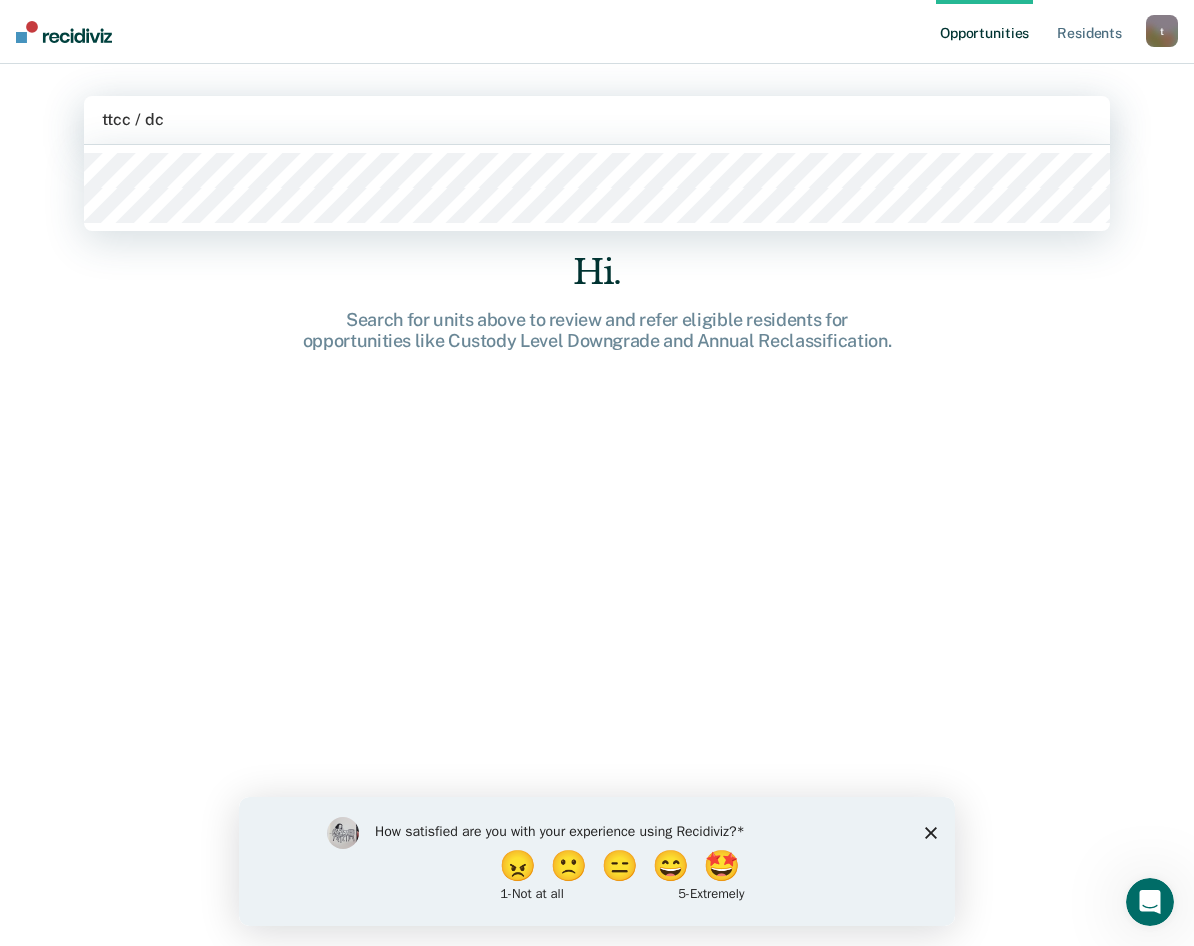 type 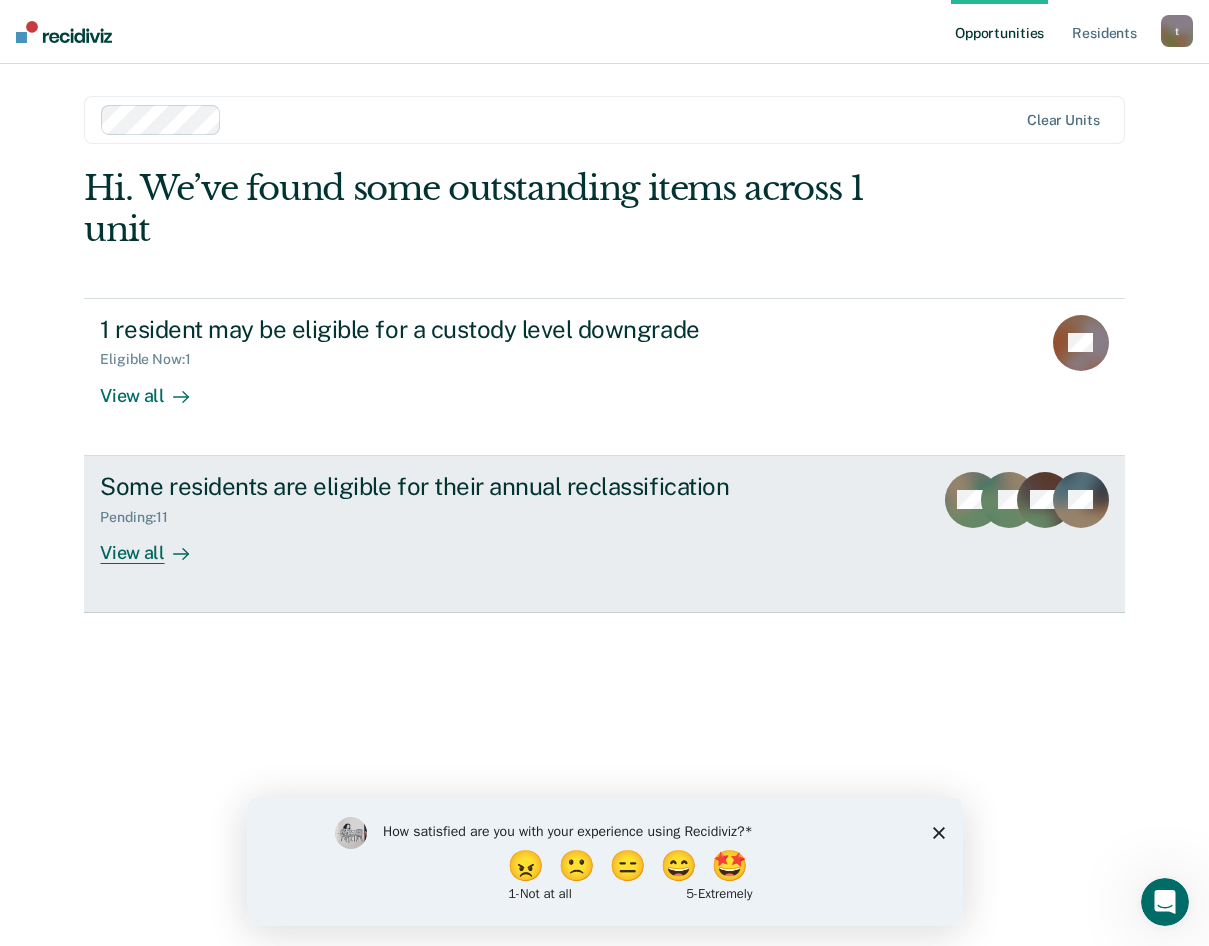 click at bounding box center [177, 552] 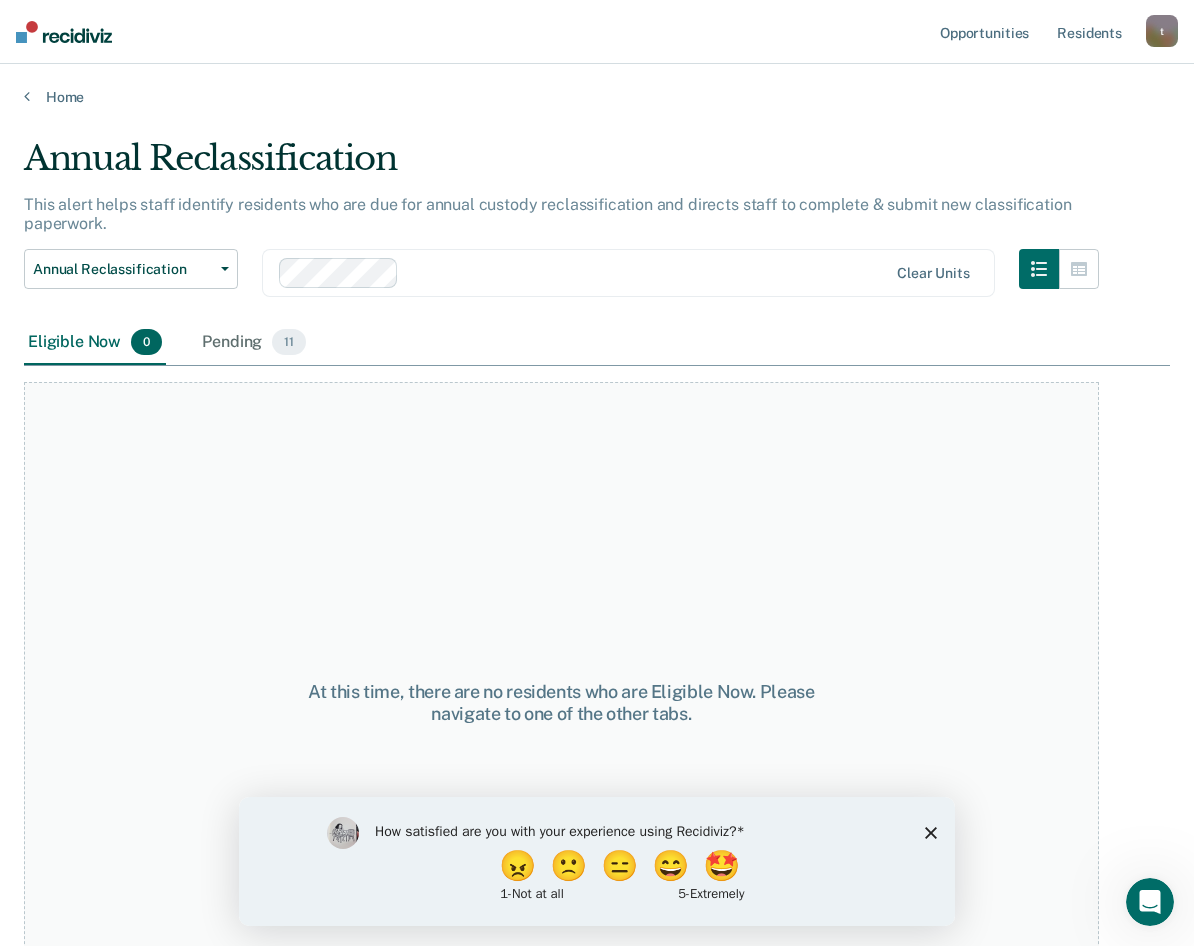 scroll, scrollTop: 78, scrollLeft: 0, axis: vertical 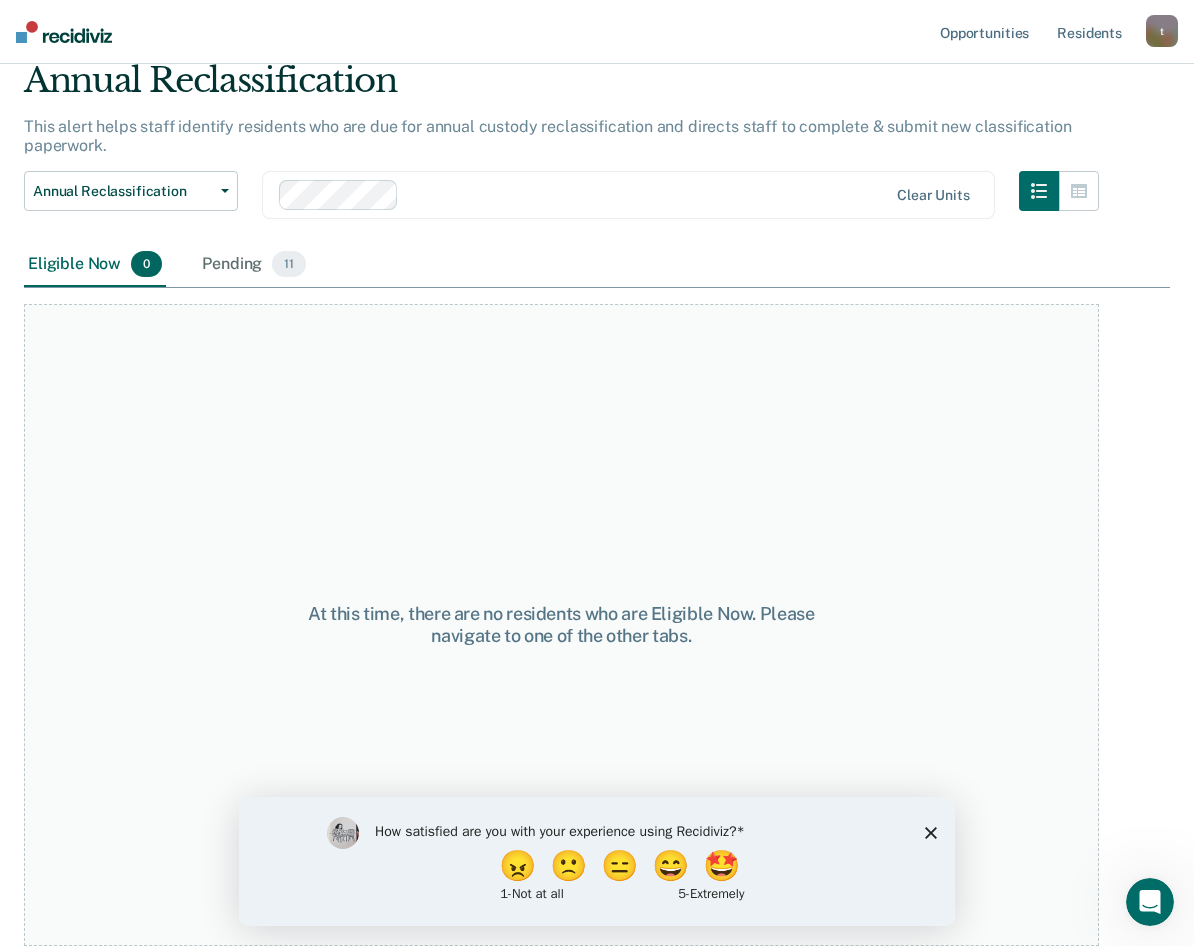 click 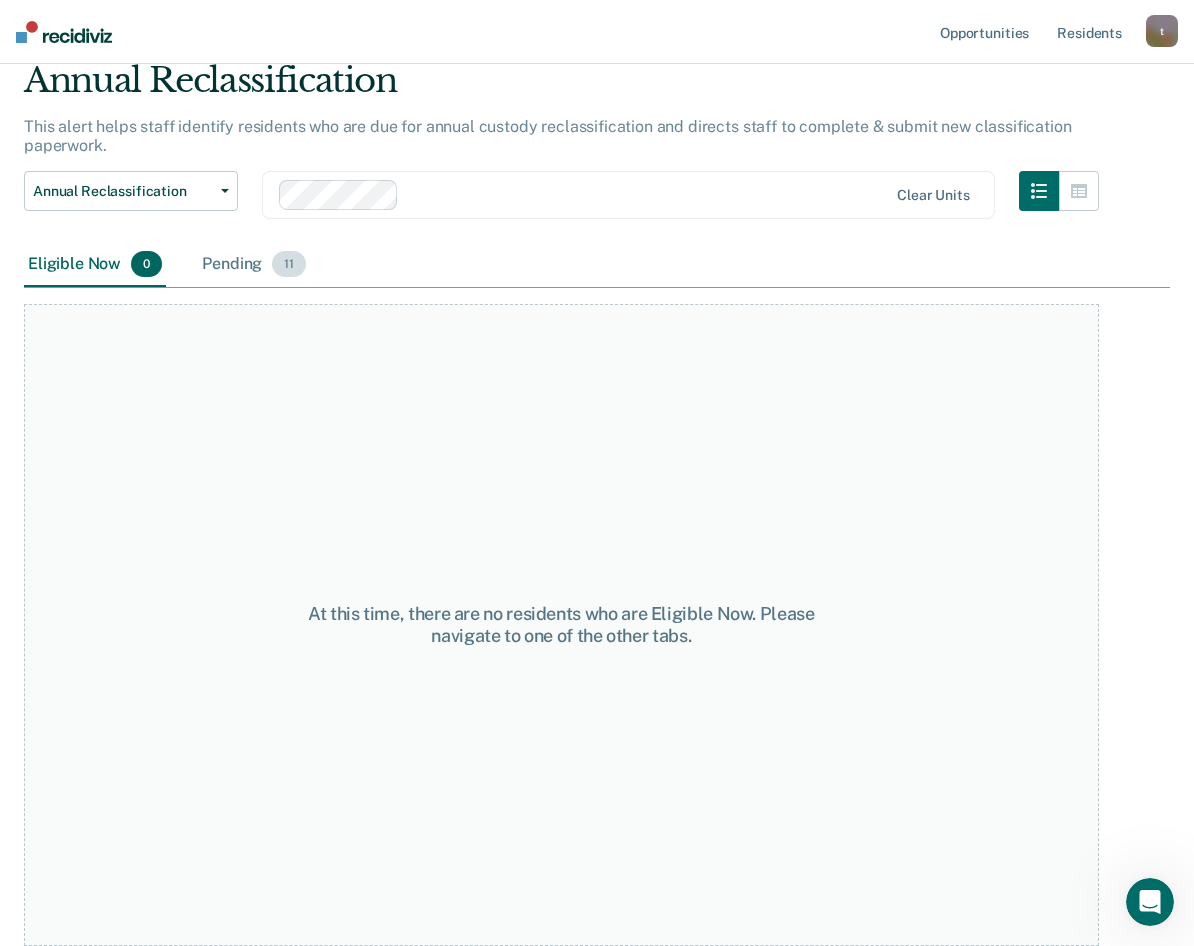 click on "Pending 11" at bounding box center [254, 265] 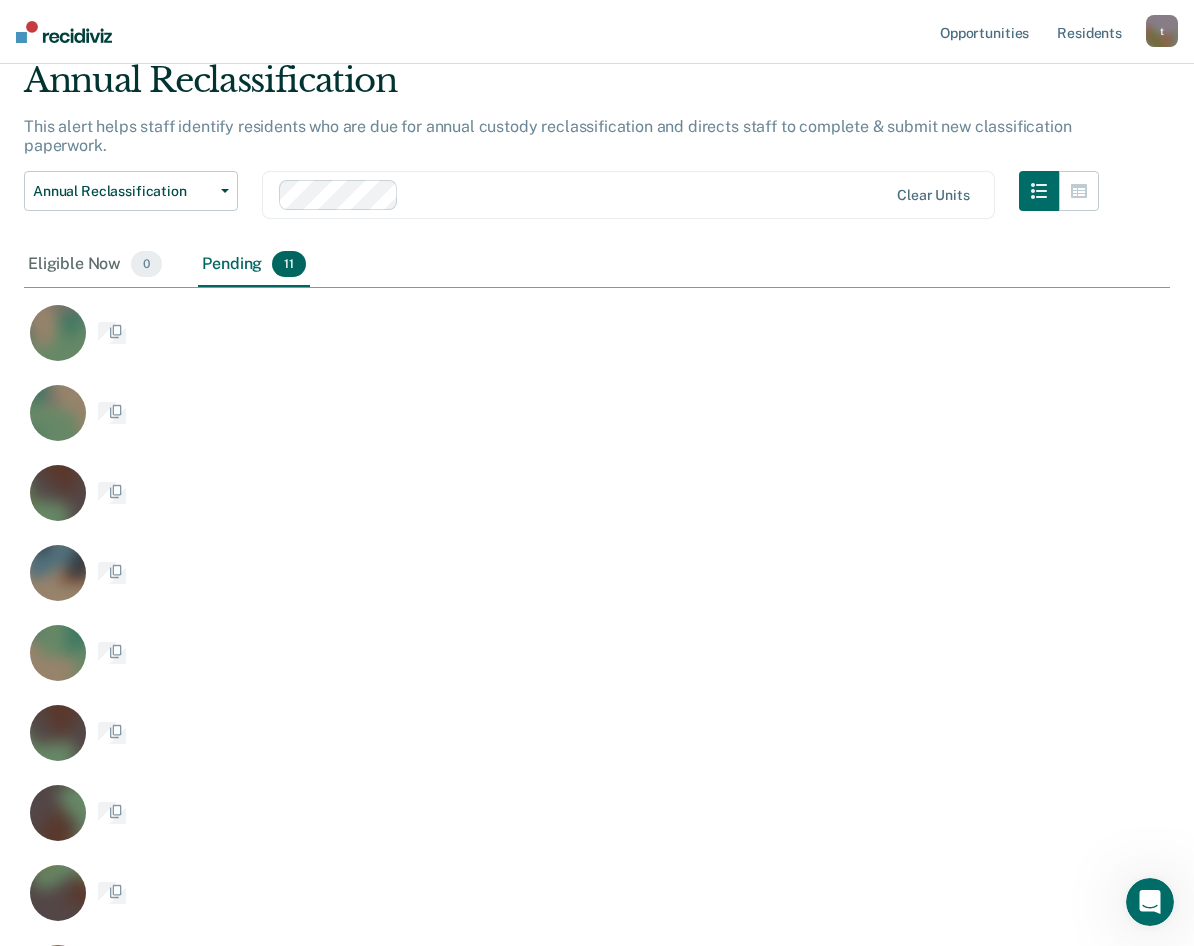 scroll, scrollTop: 0, scrollLeft: 0, axis: both 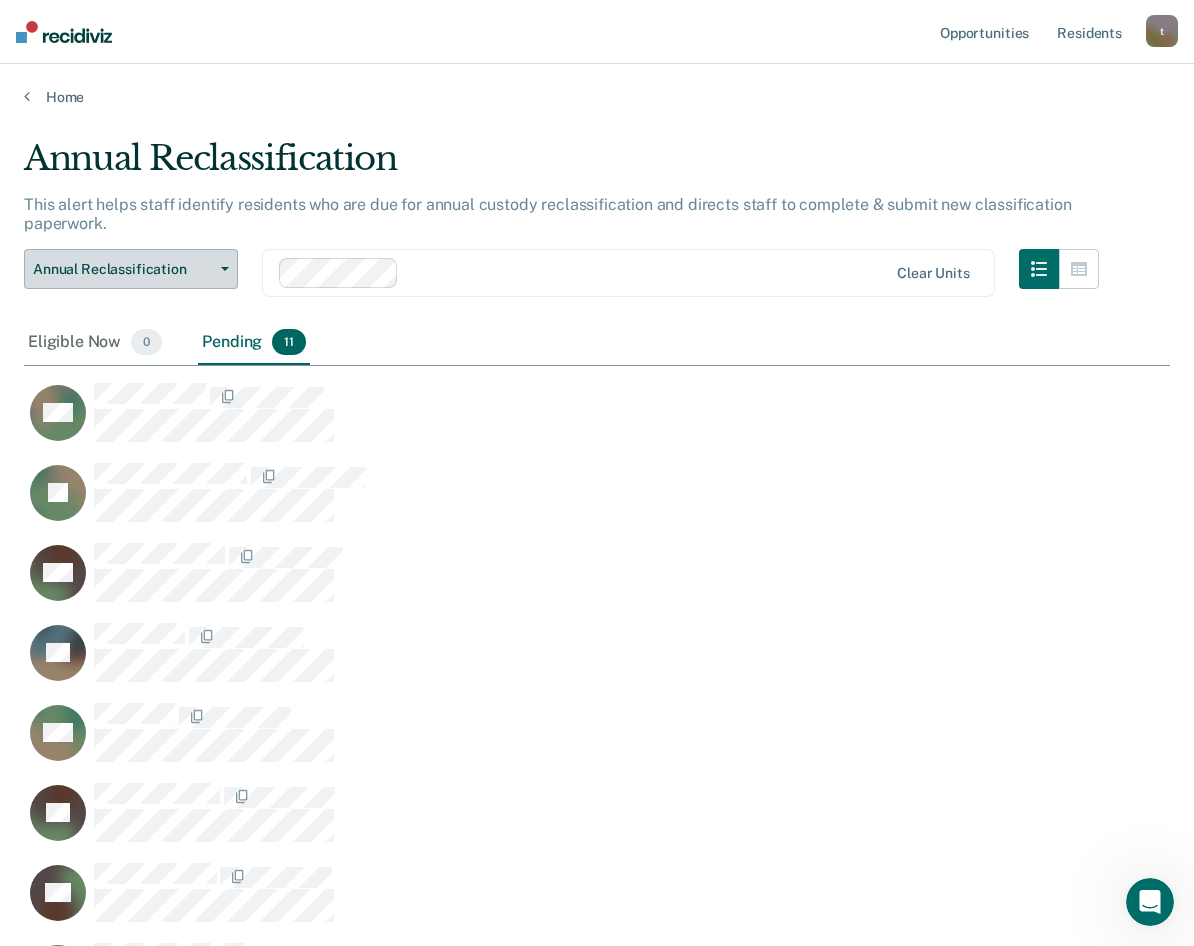 click on "Annual Reclassification" at bounding box center [131, 269] 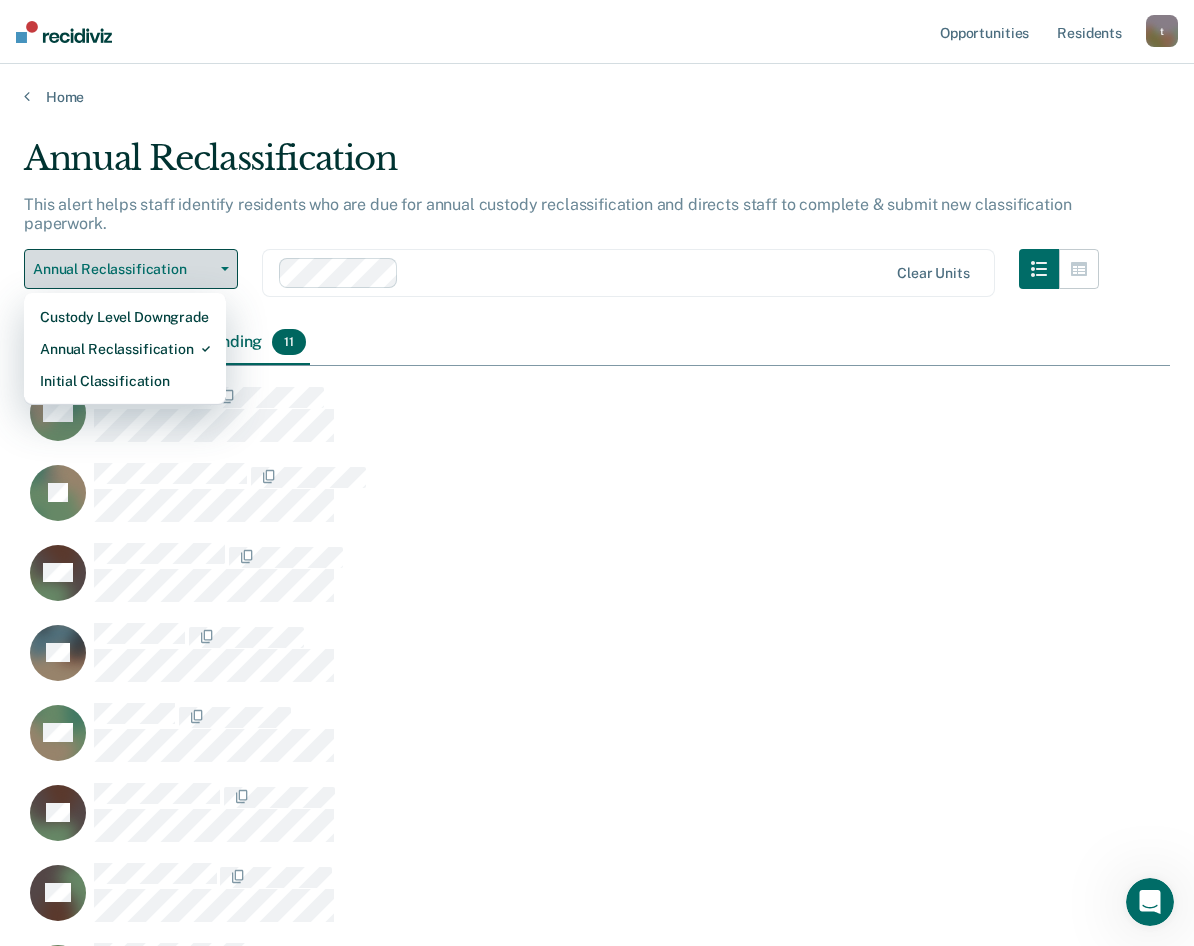 click on "Annual Reclassification" at bounding box center (131, 269) 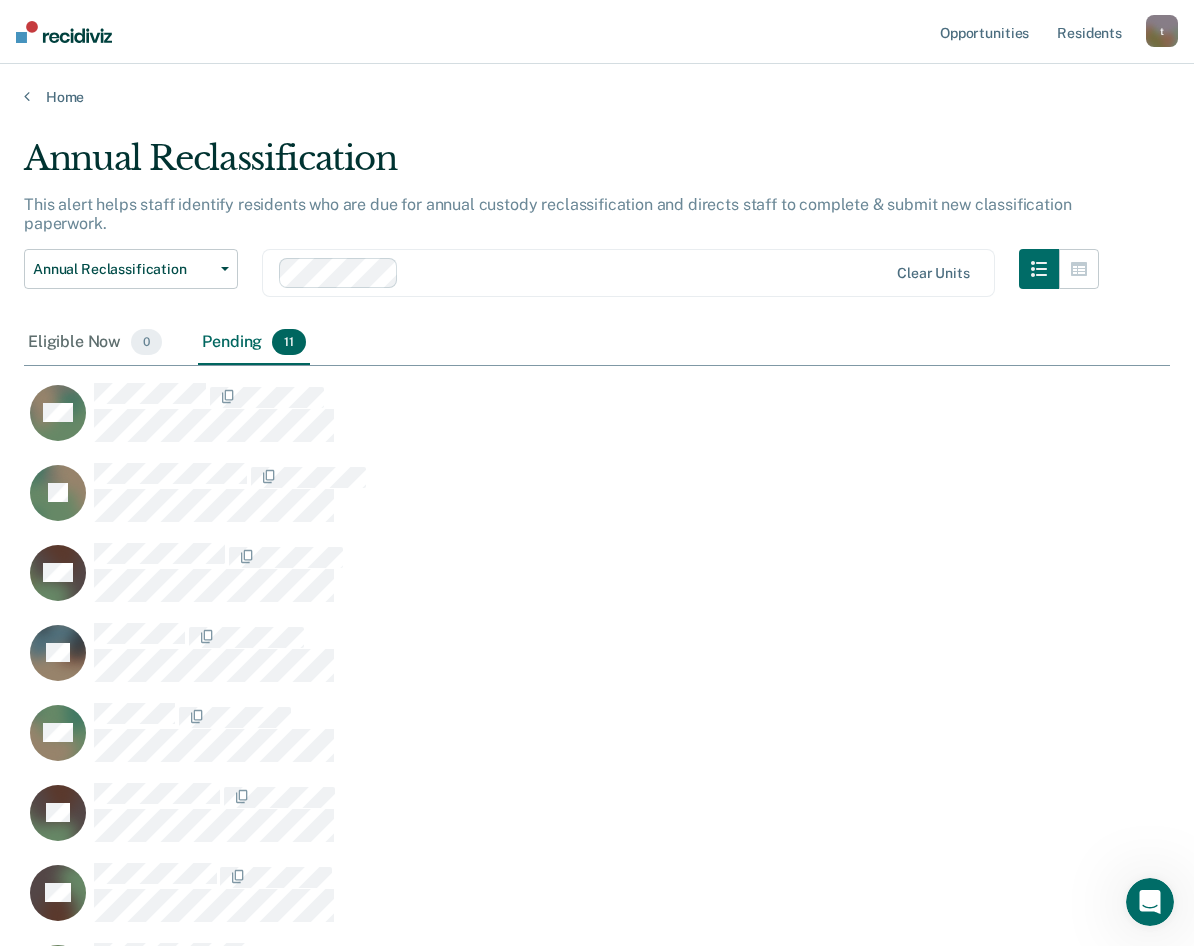 click at bounding box center (647, 272) 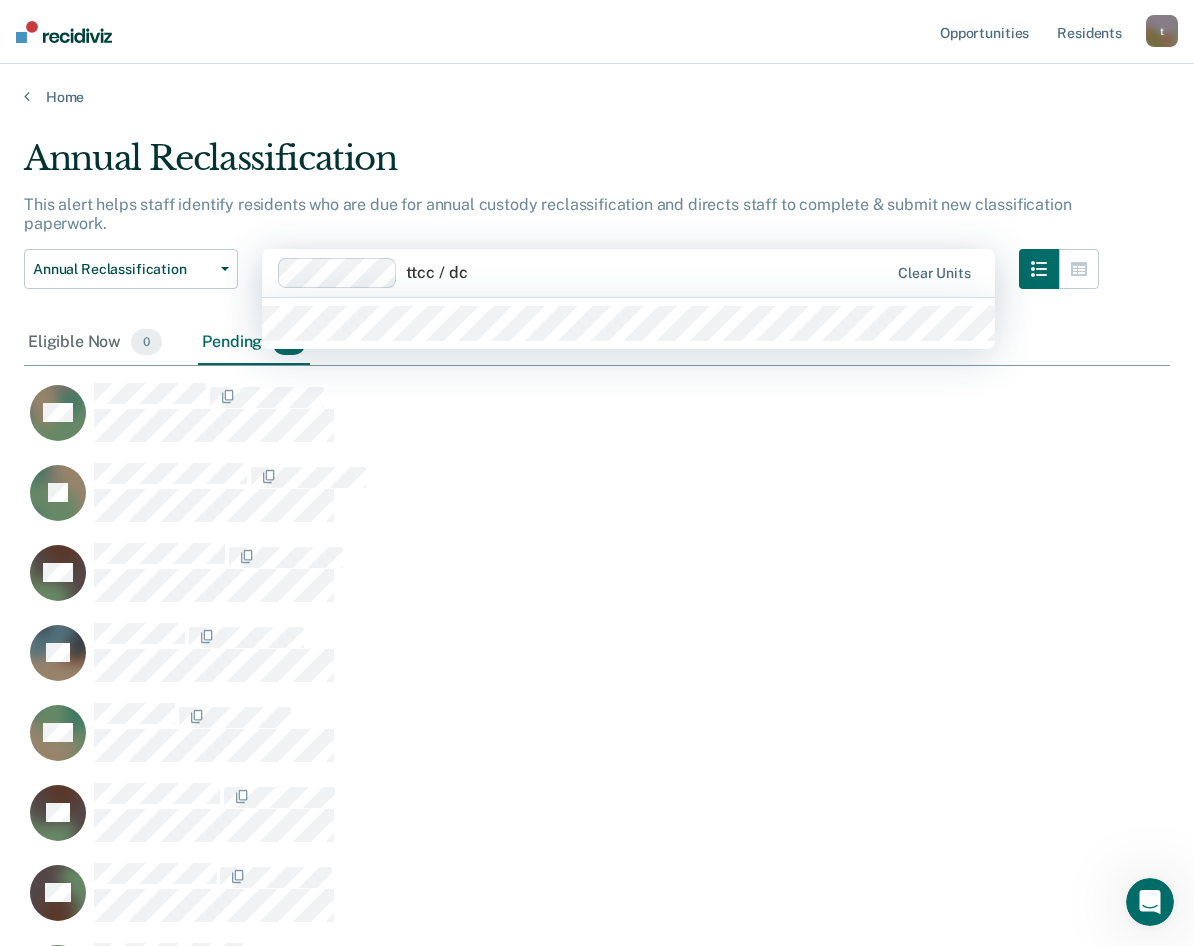 type on "ttcc / dc2" 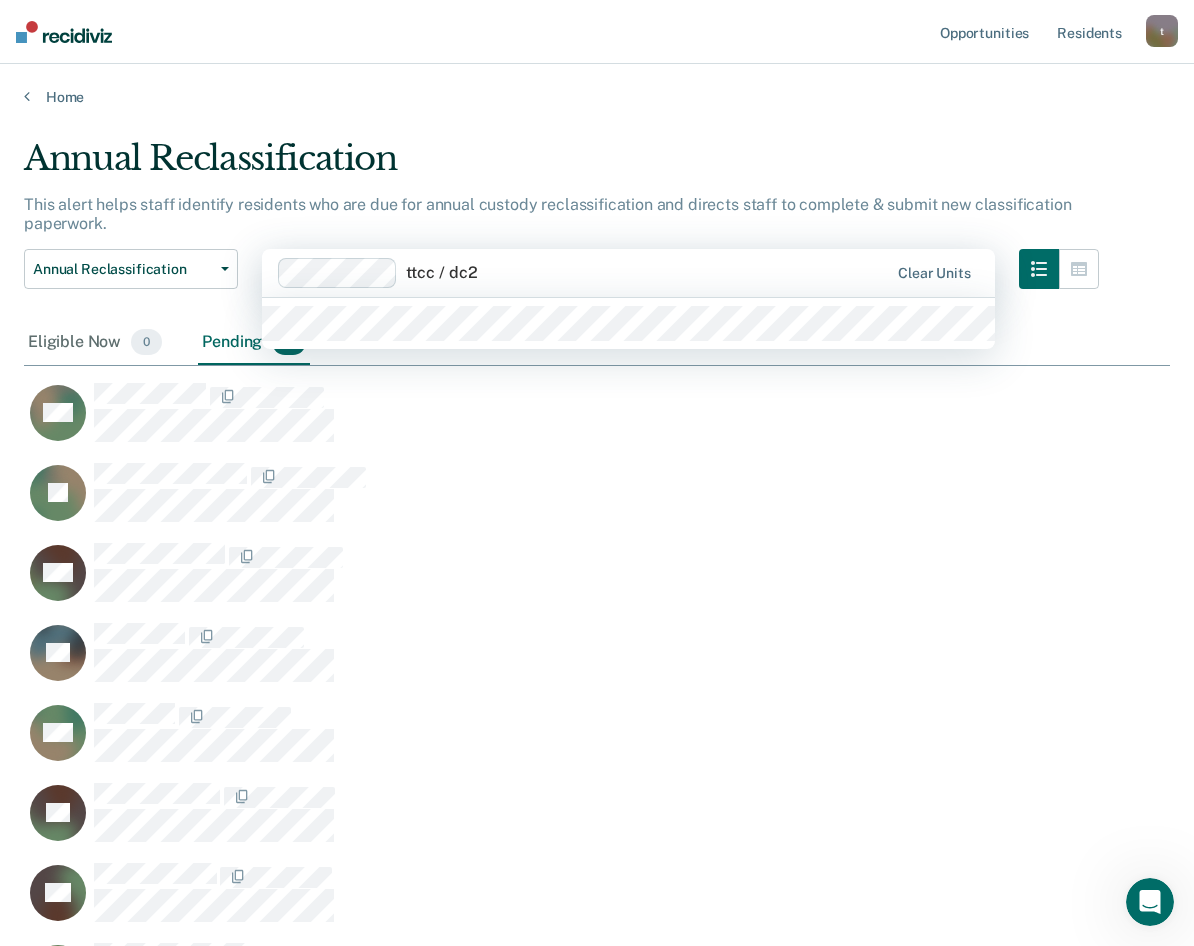 type 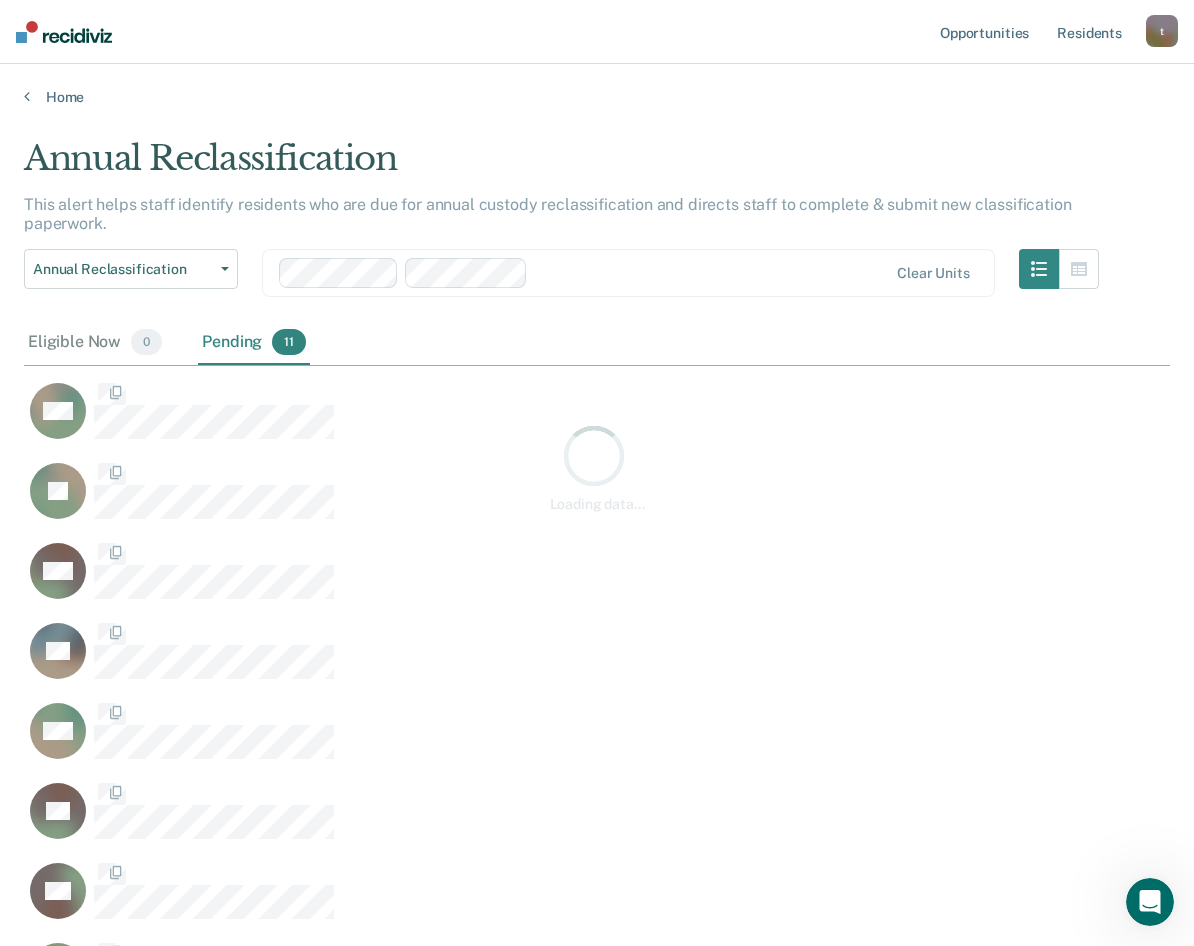 scroll, scrollTop: 643, scrollLeft: 1131, axis: both 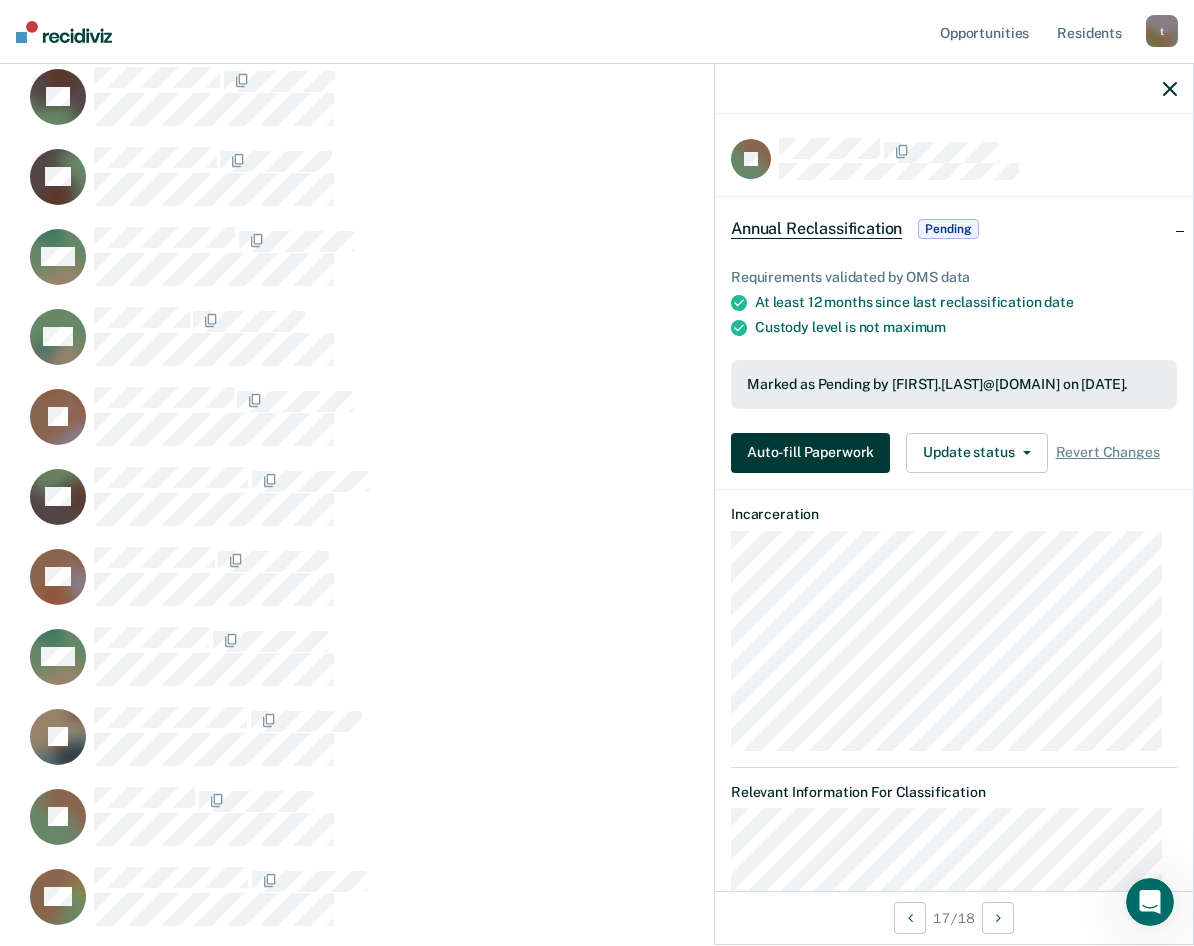 click on "Auto-fill Paperwork" at bounding box center (810, 453) 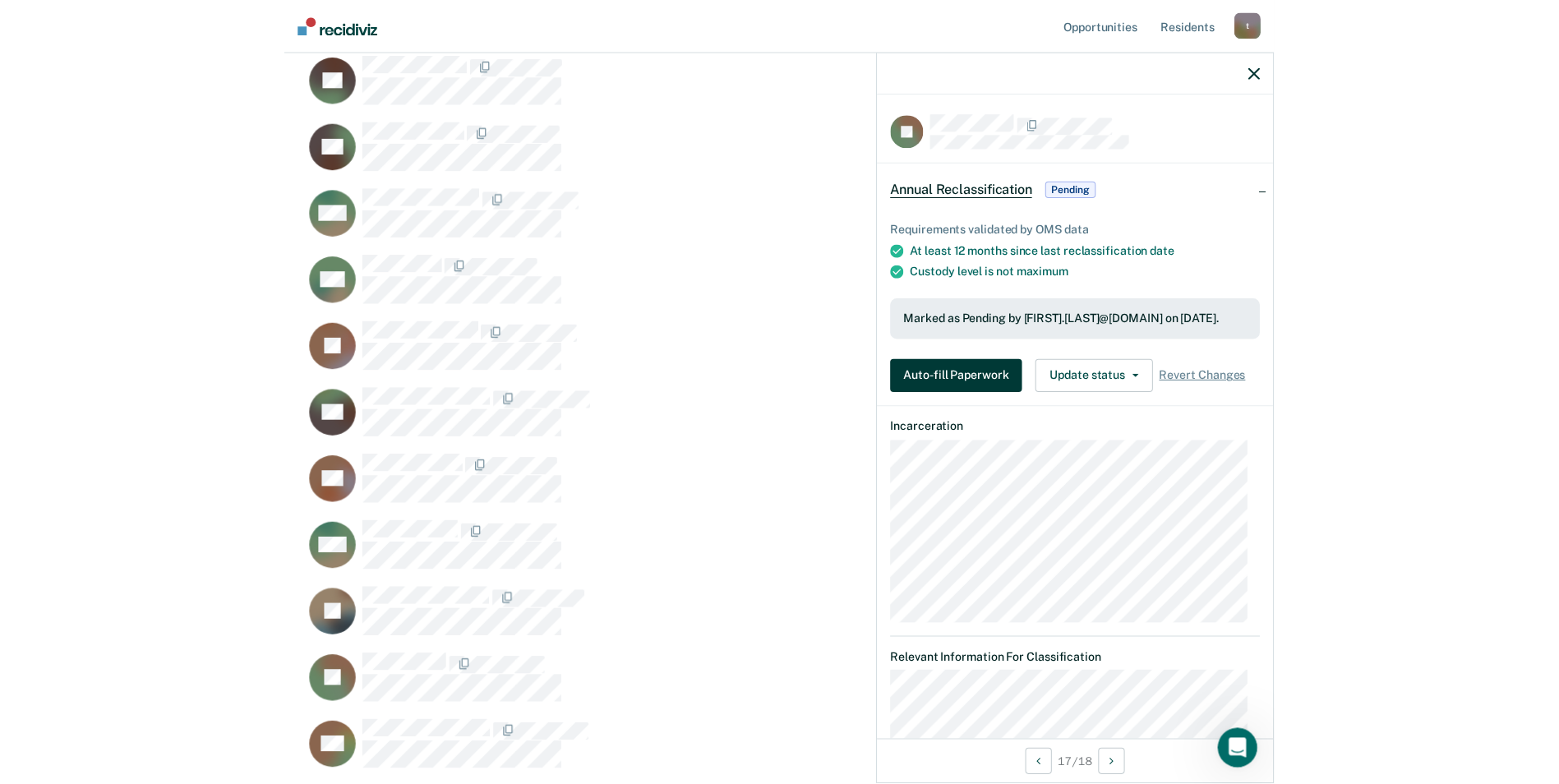 scroll, scrollTop: 0, scrollLeft: 0, axis: both 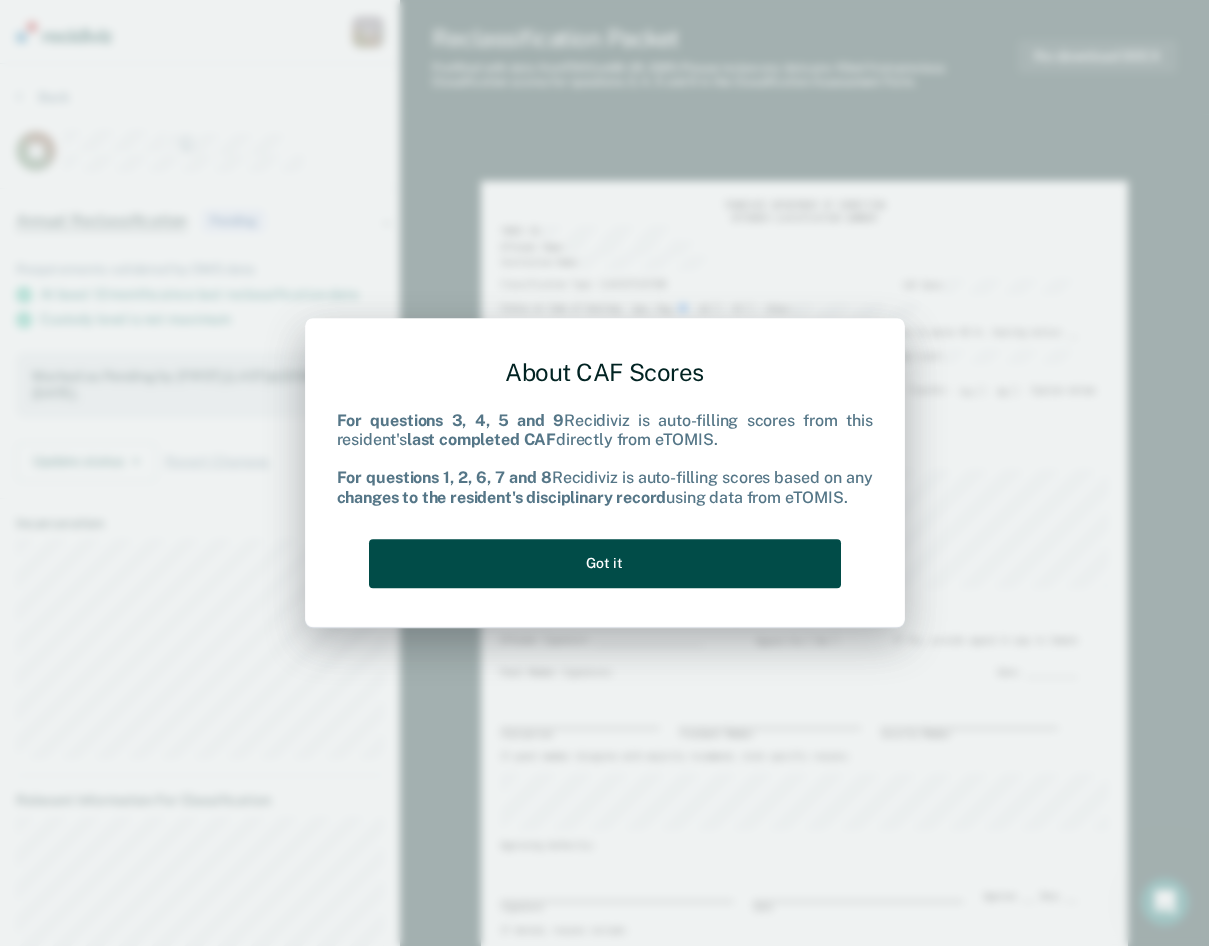 click on "Got it" at bounding box center (605, 563) 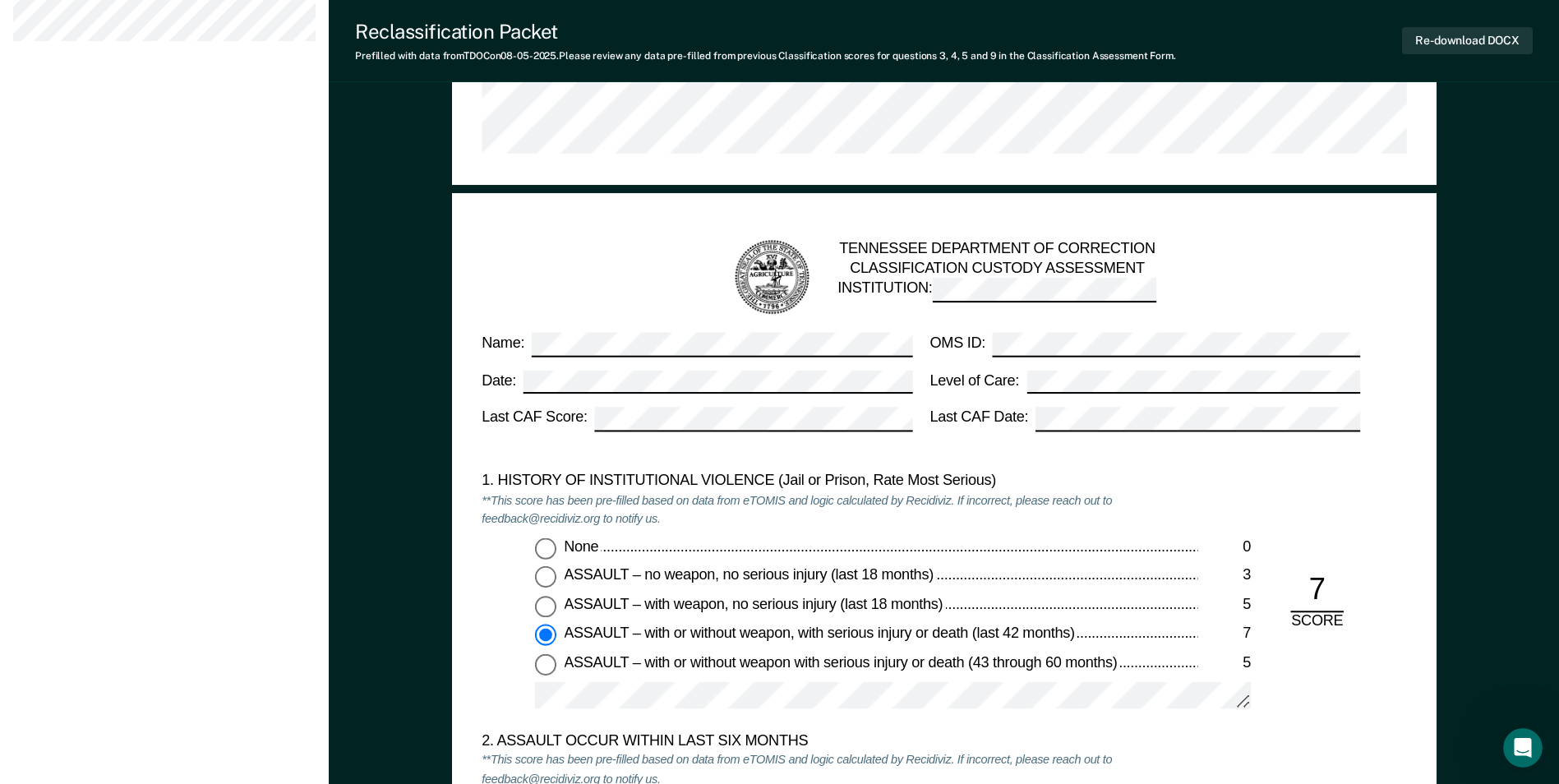 scroll, scrollTop: 1315, scrollLeft: 0, axis: vertical 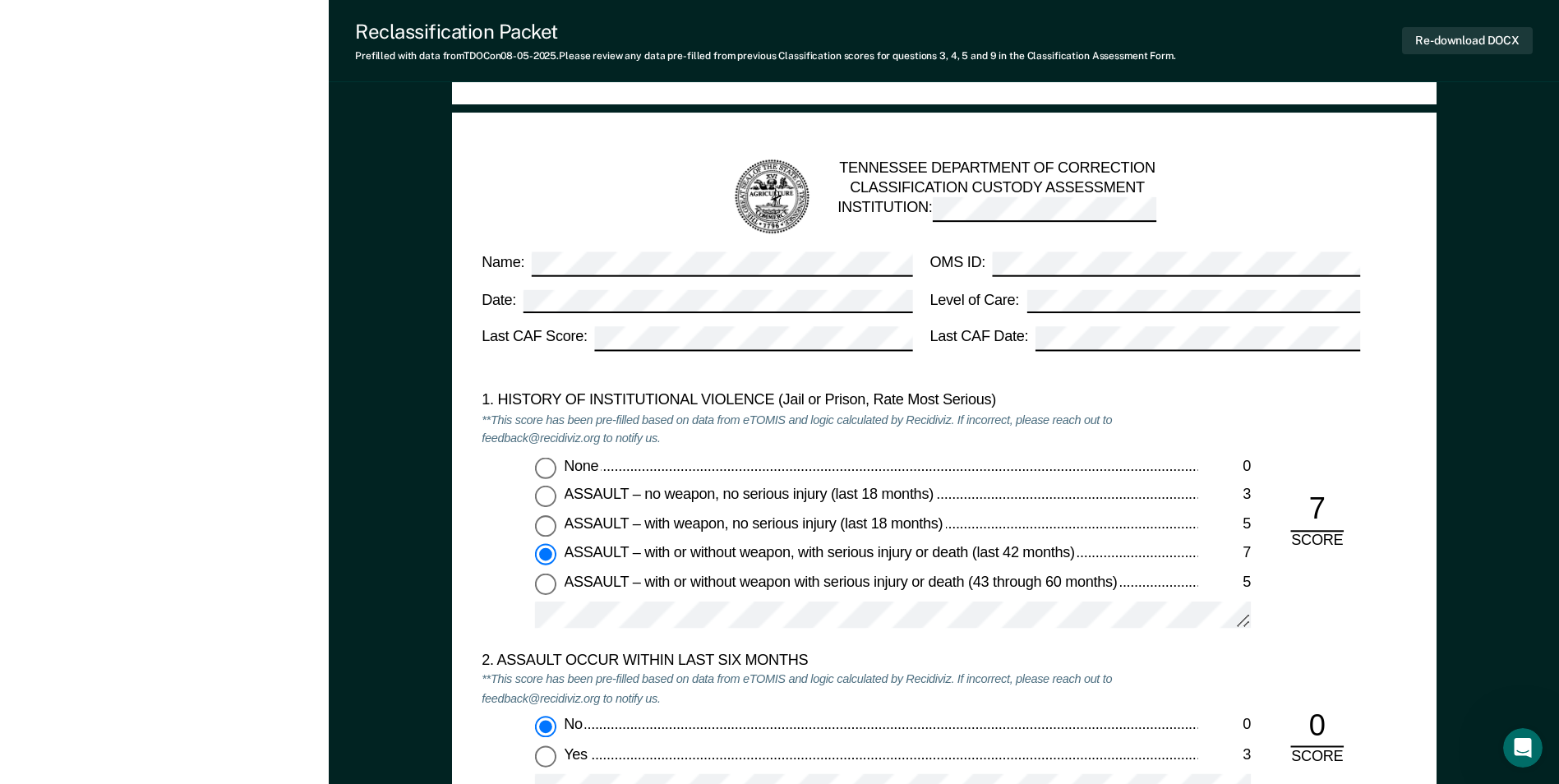 click on "None 0" at bounding box center [546, 468] 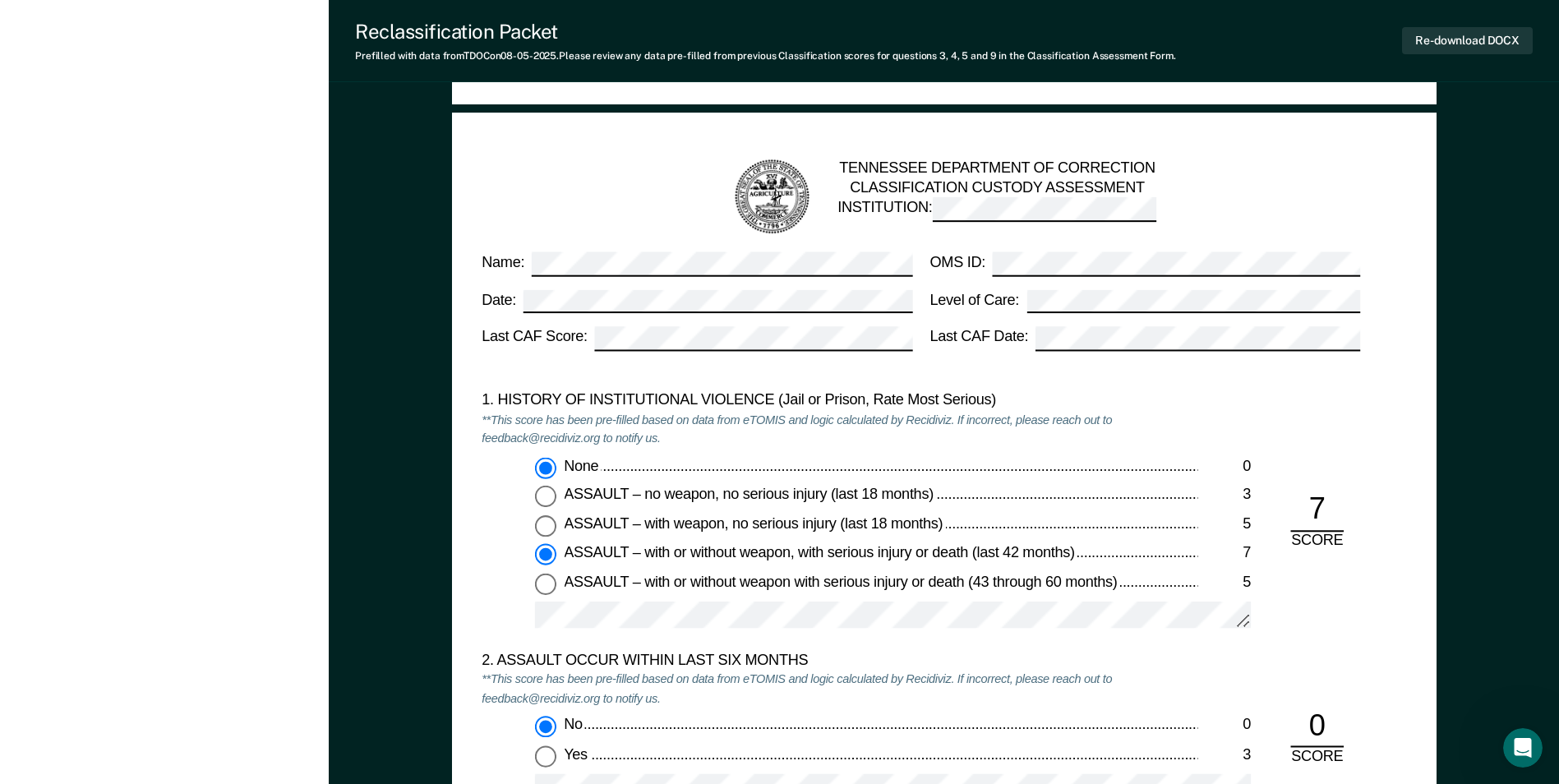 type on "x" 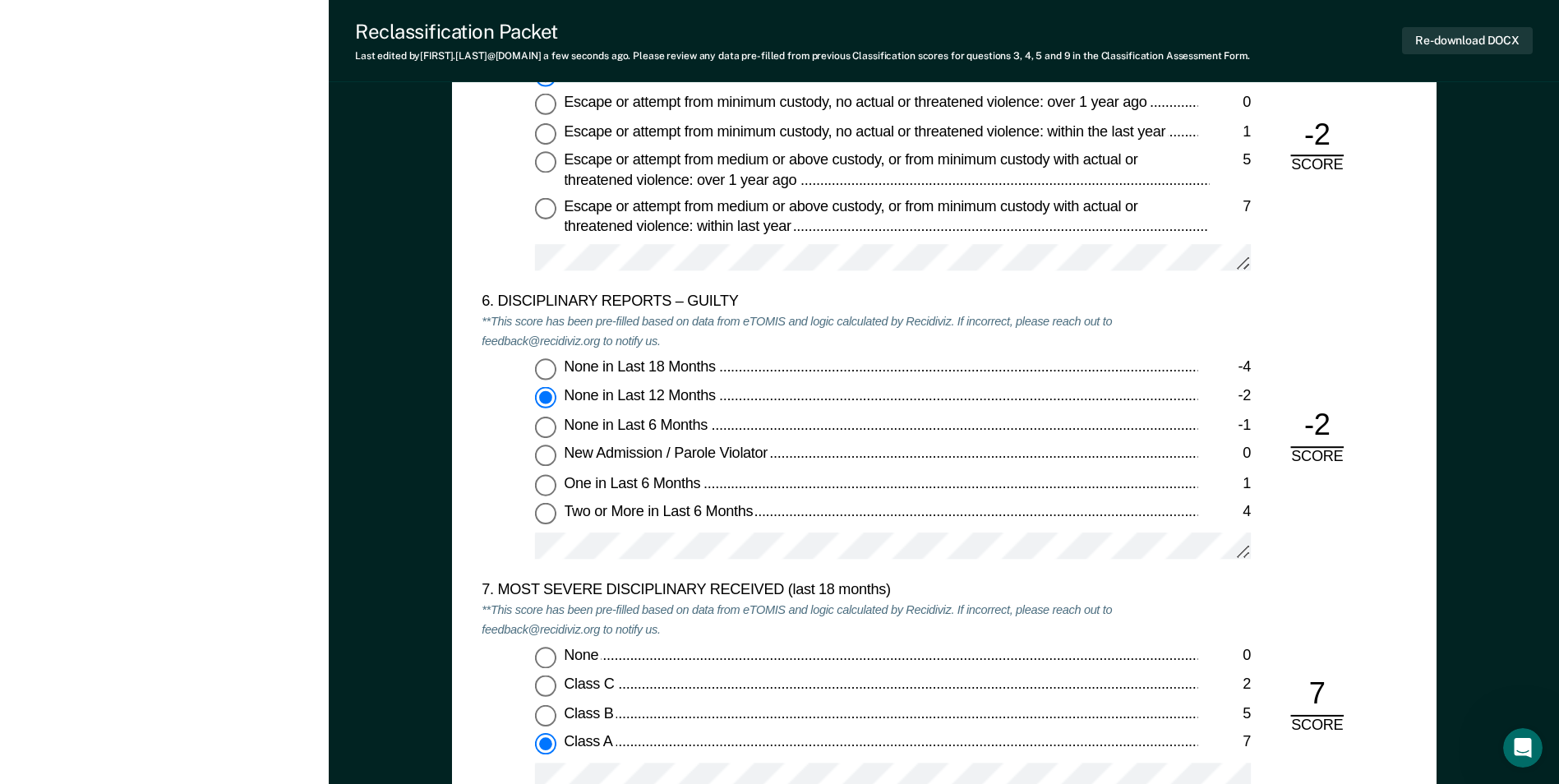 scroll, scrollTop: 2794, scrollLeft: 0, axis: vertical 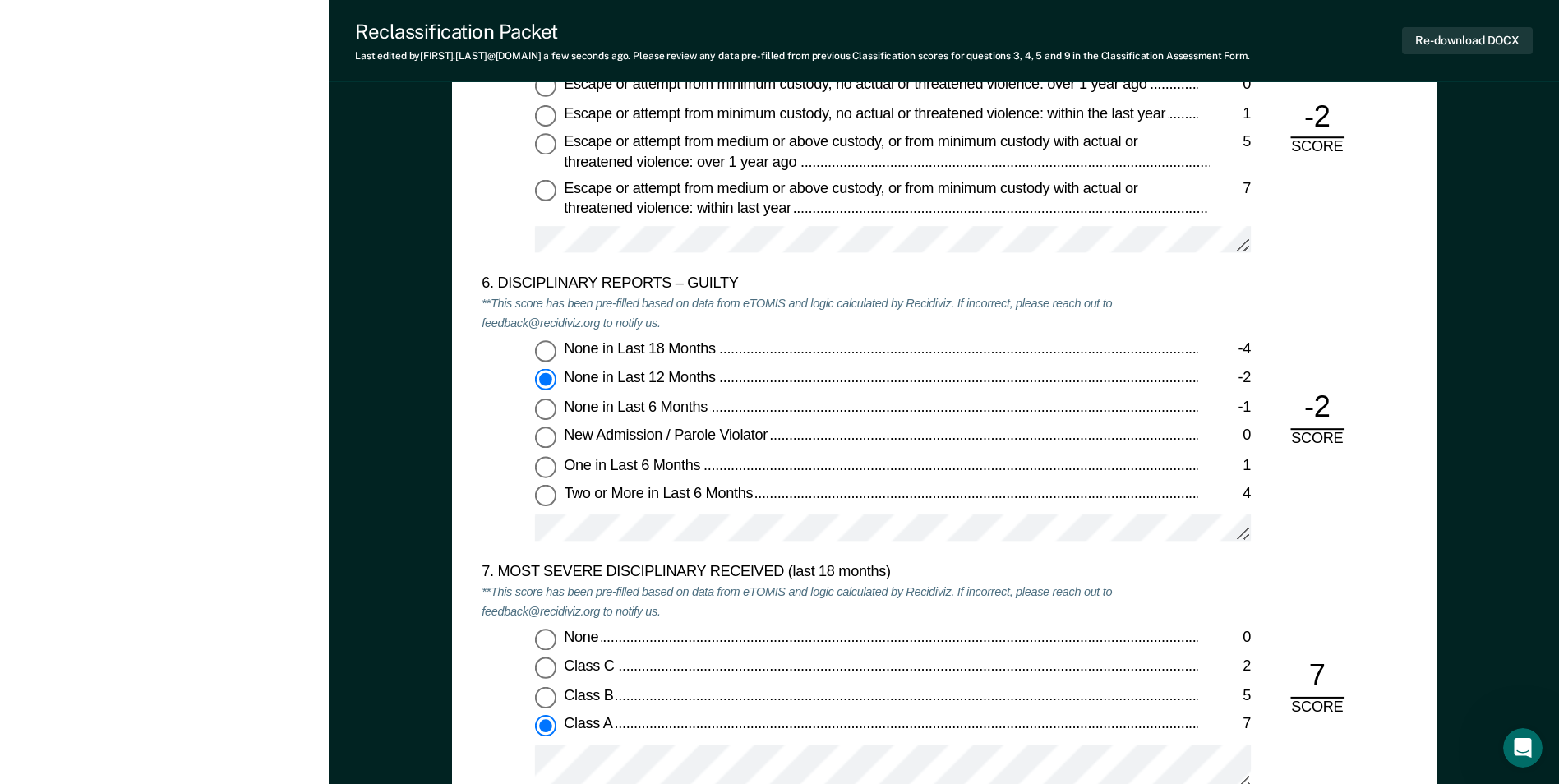 click on "None in Last 18 Months -4" at bounding box center (546, 351) 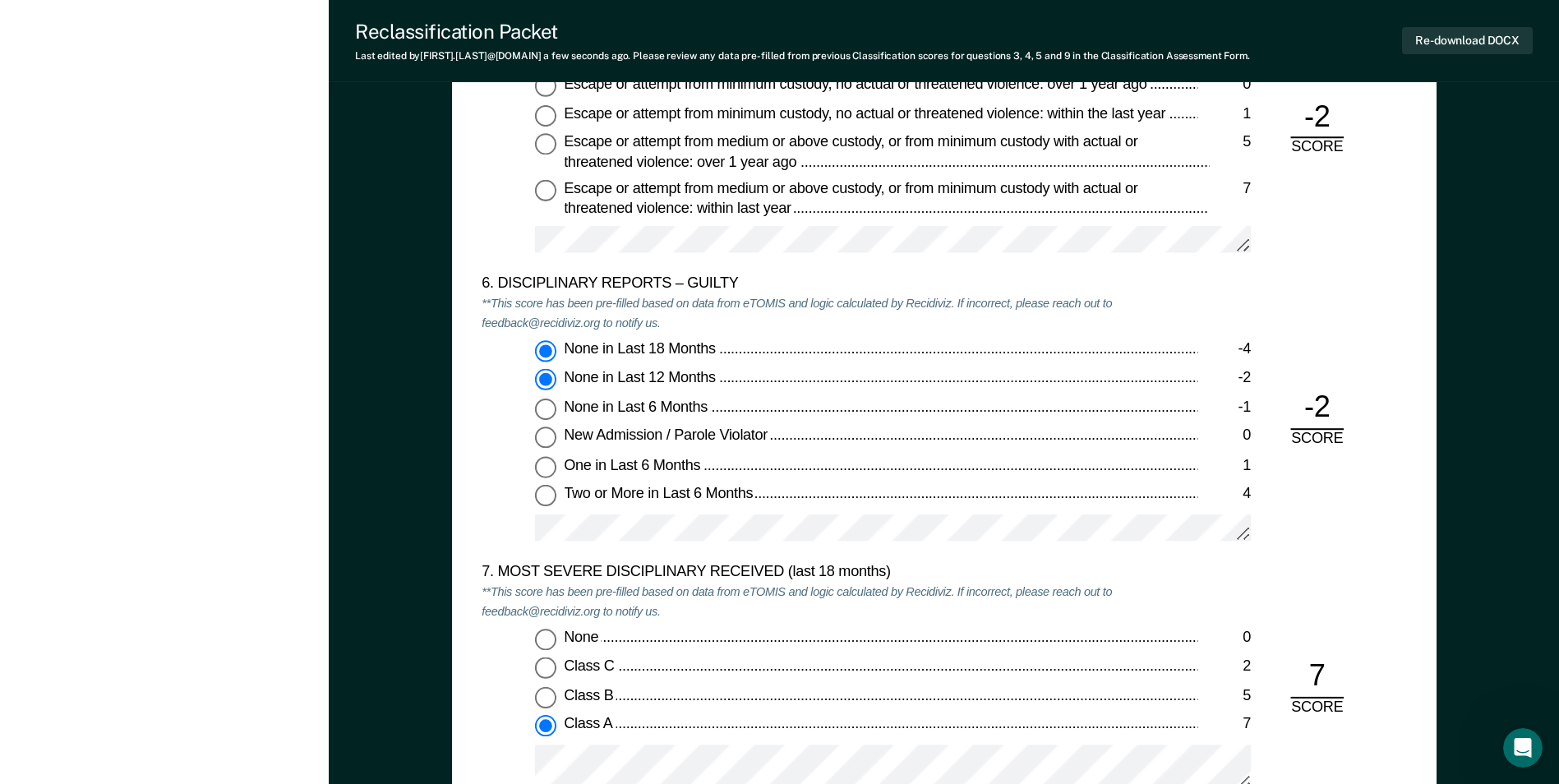 type on "x" 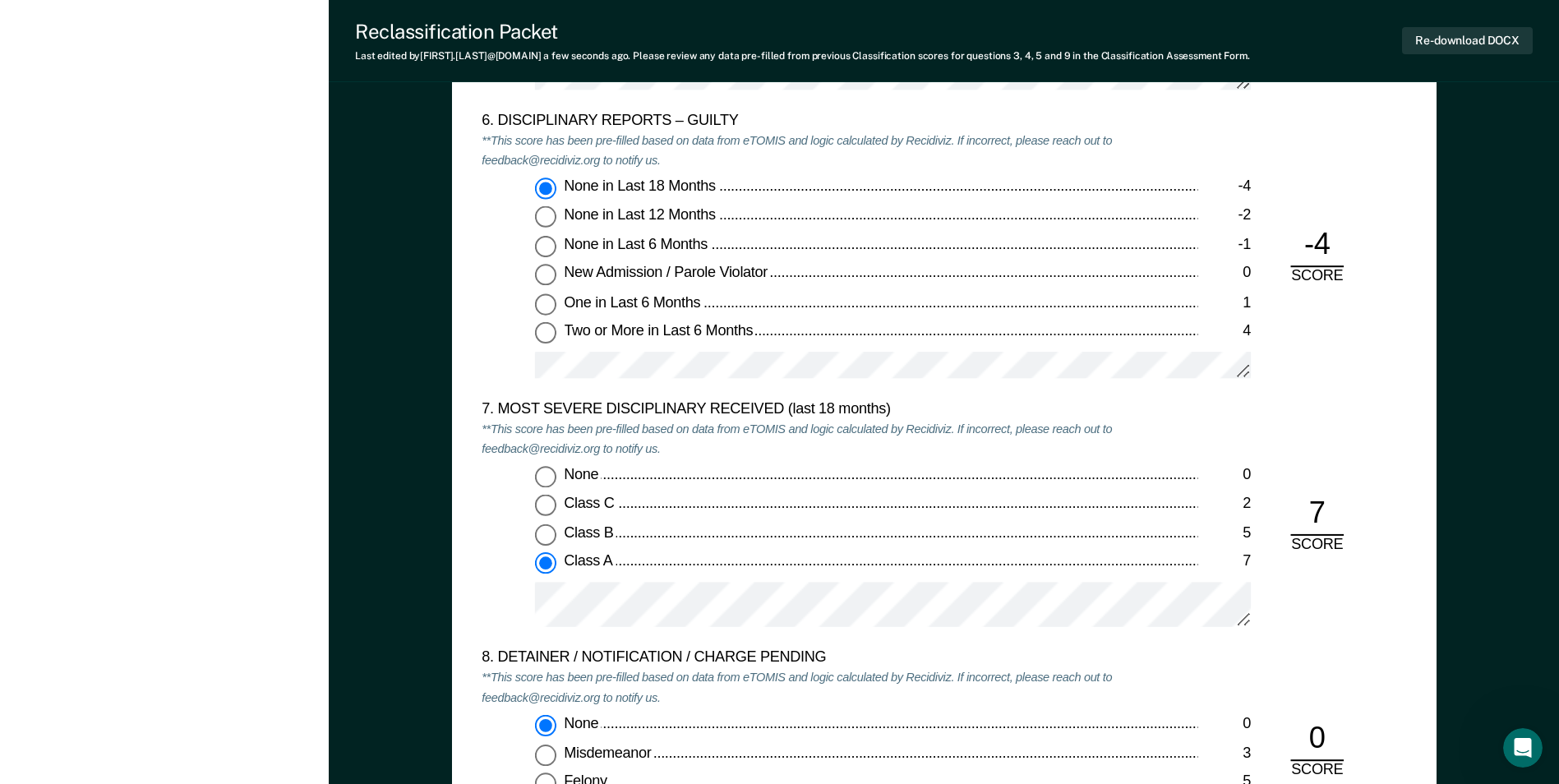 scroll, scrollTop: 2958, scrollLeft: 0, axis: vertical 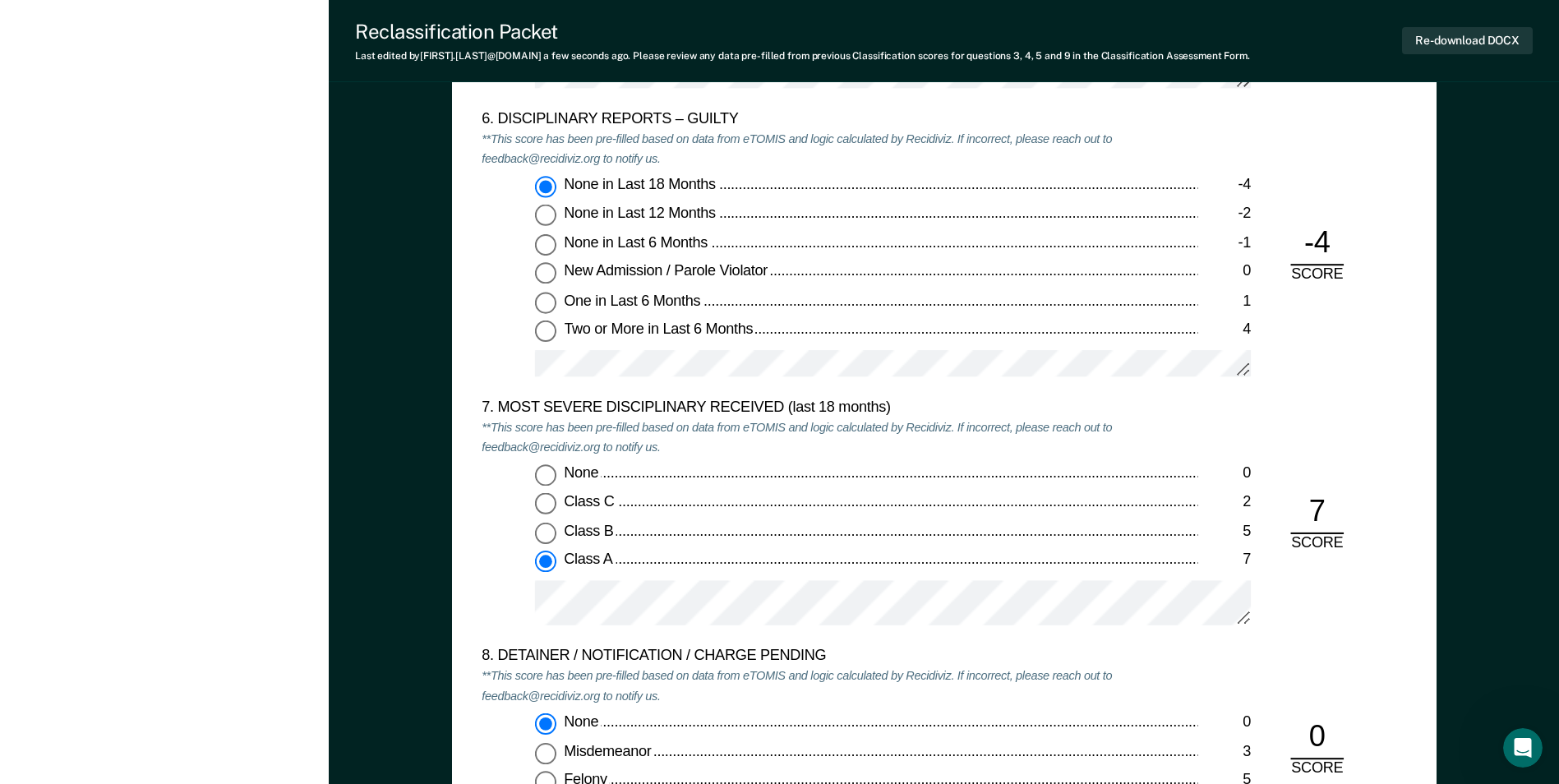 click on "None 0" at bounding box center [546, 475] 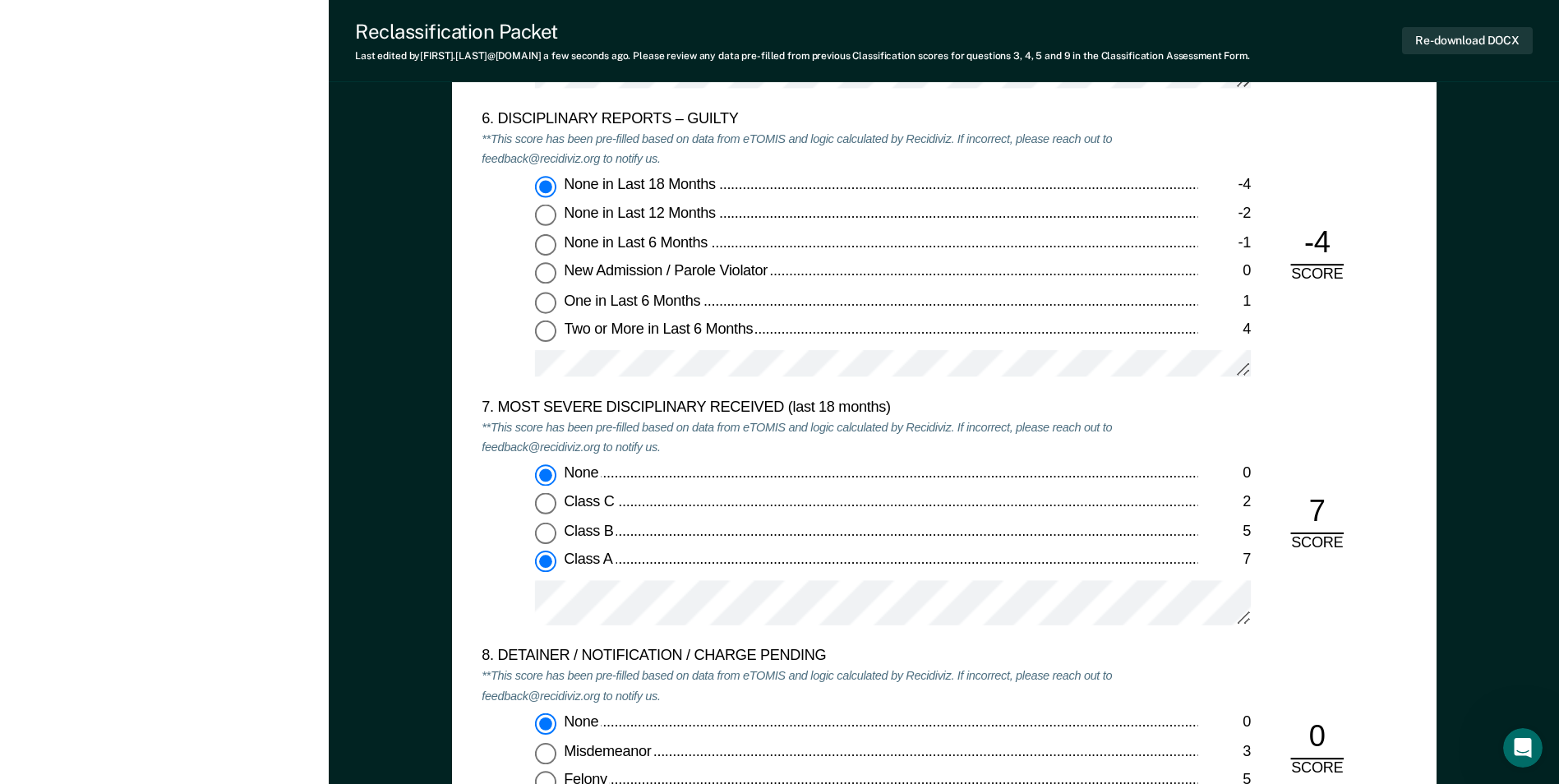 type on "x" 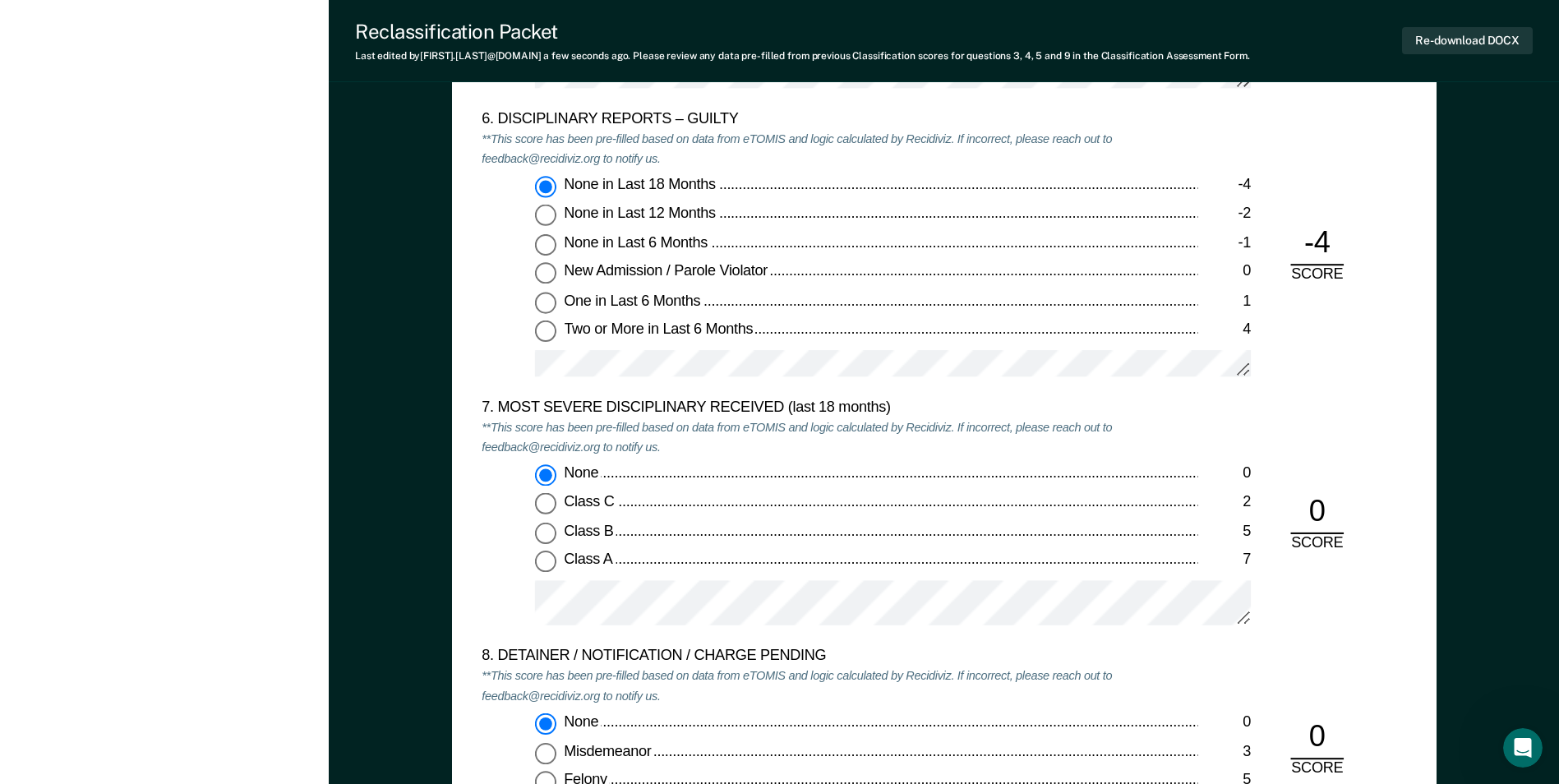 type on "x" 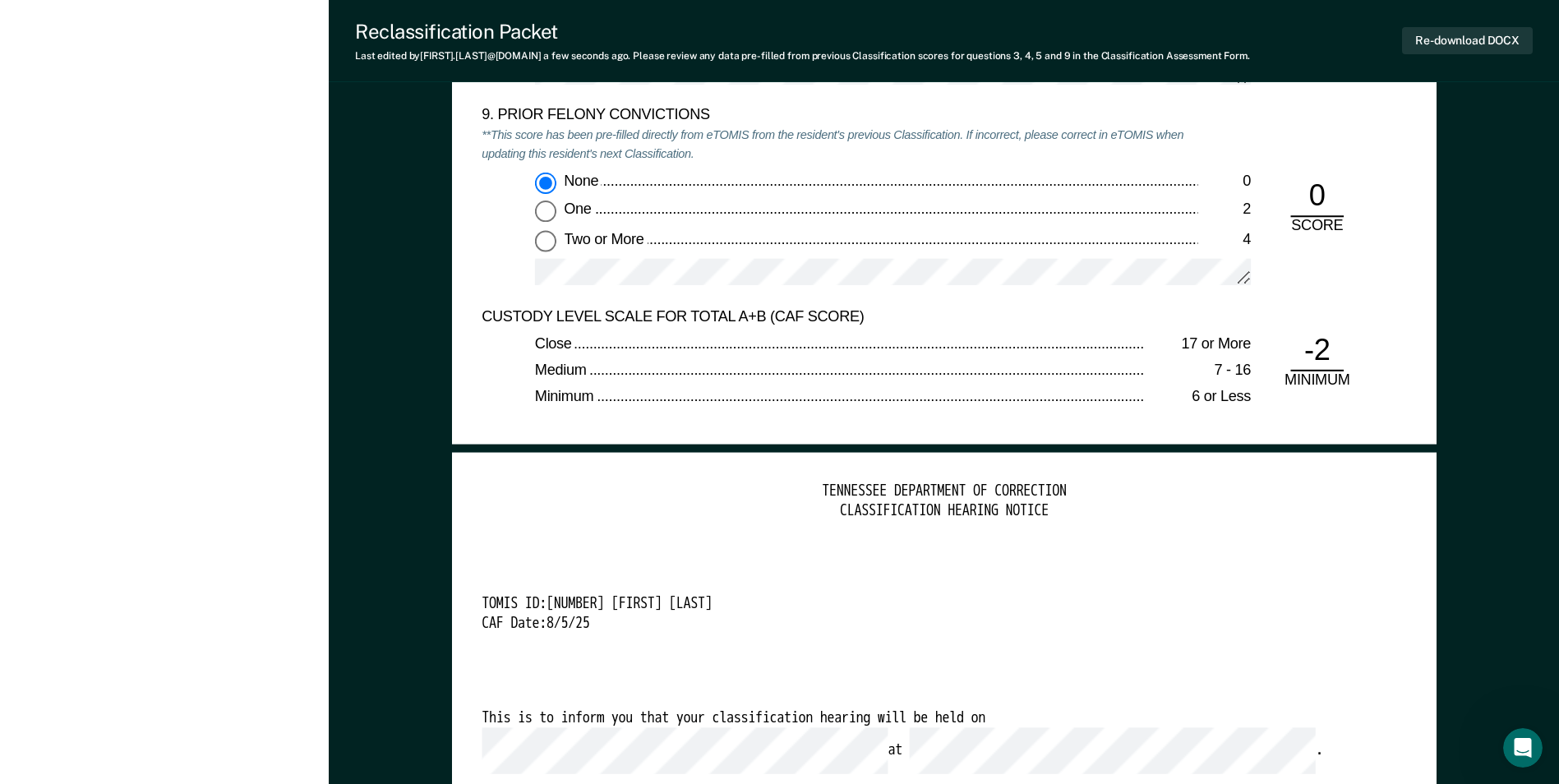 scroll, scrollTop: 3698, scrollLeft: 0, axis: vertical 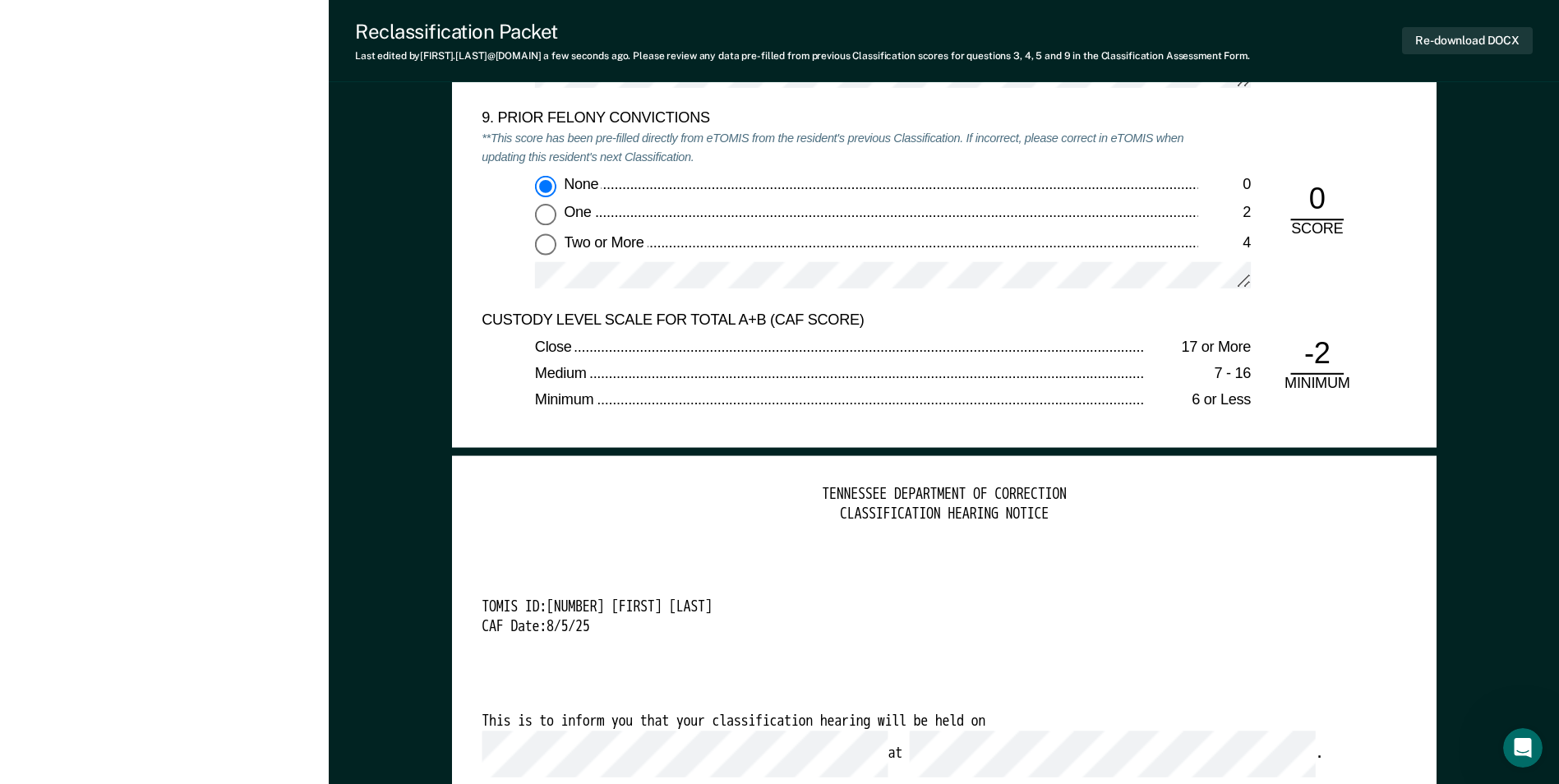 click on "-2" at bounding box center [1317, 354] 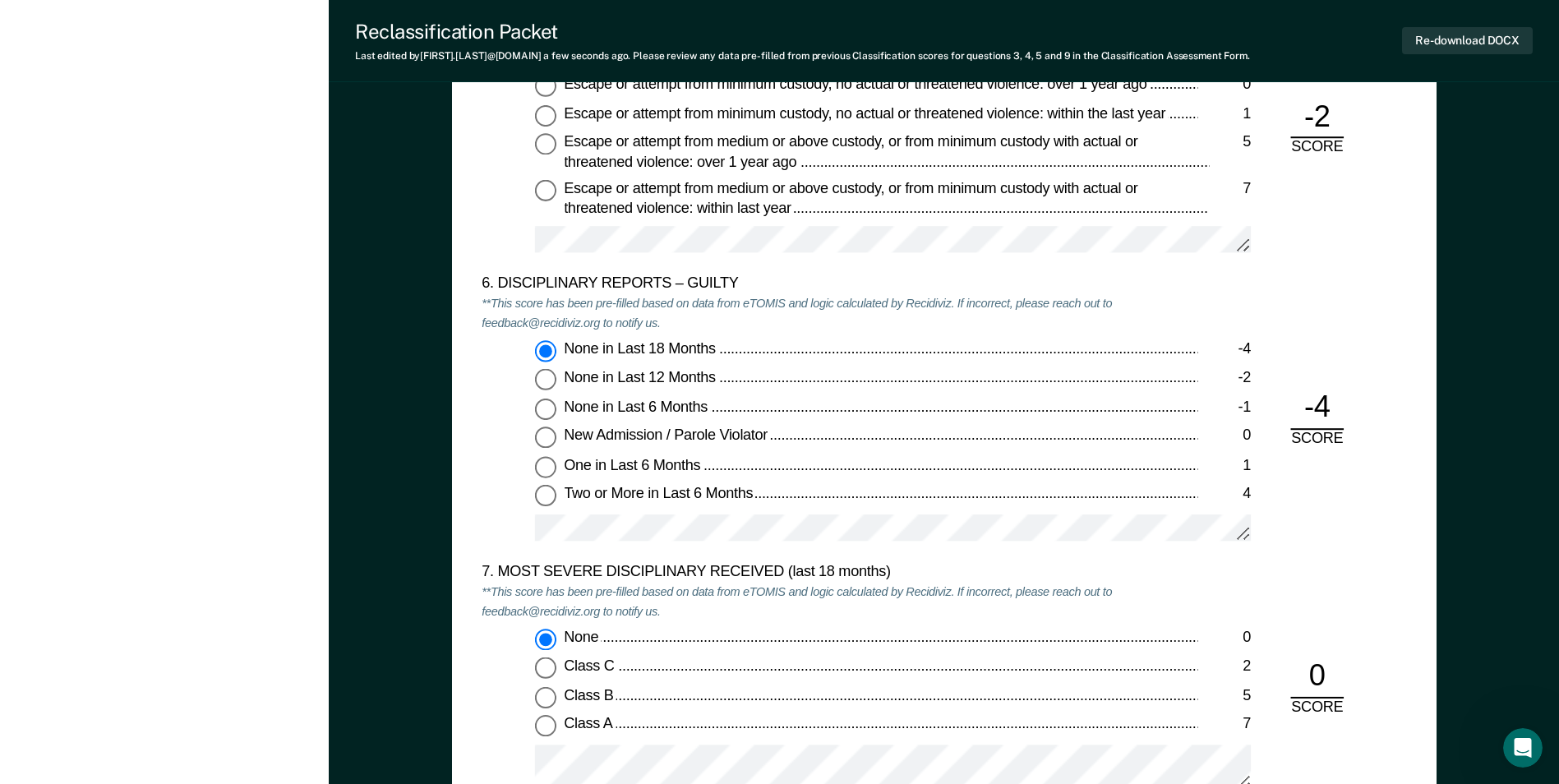 scroll, scrollTop: 2383, scrollLeft: 0, axis: vertical 